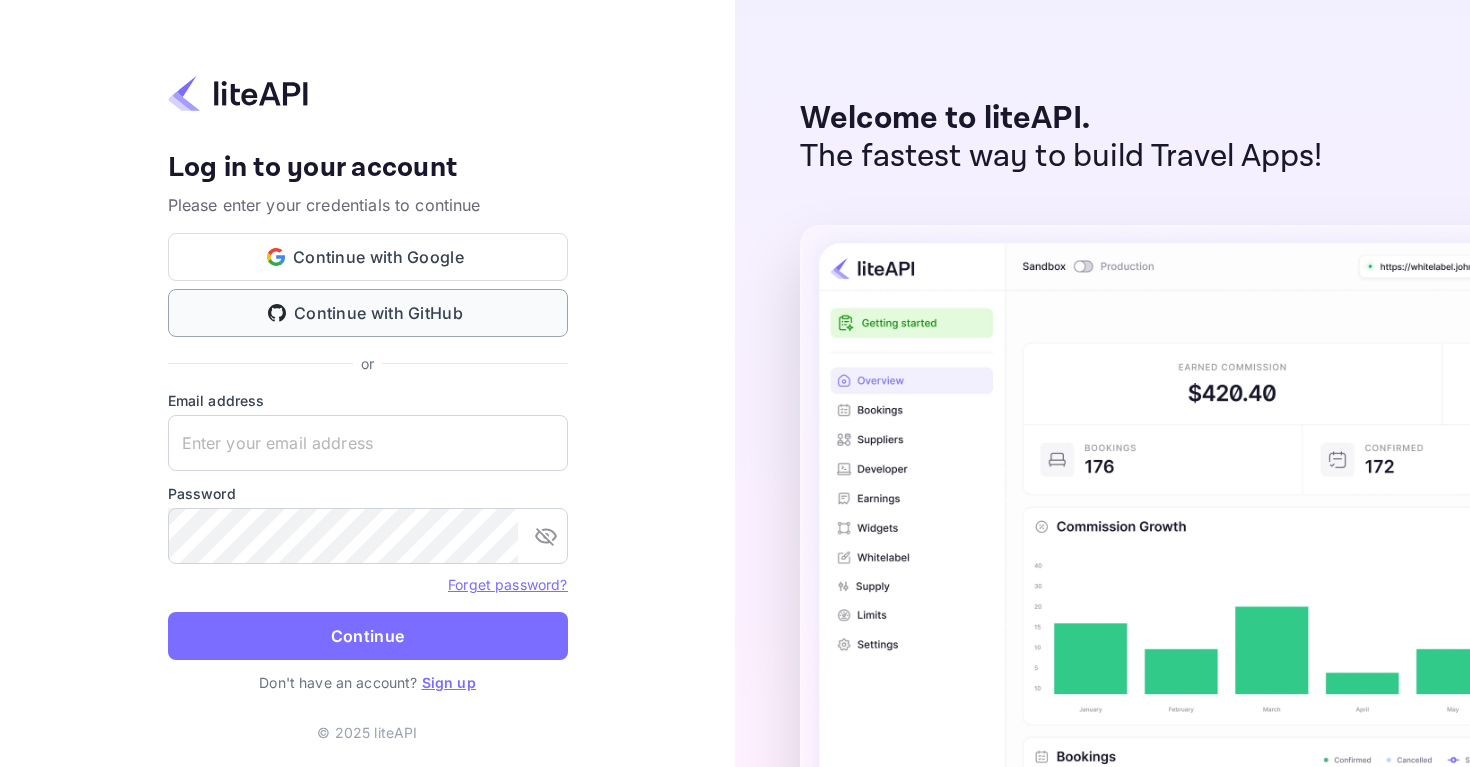 scroll, scrollTop: 0, scrollLeft: 0, axis: both 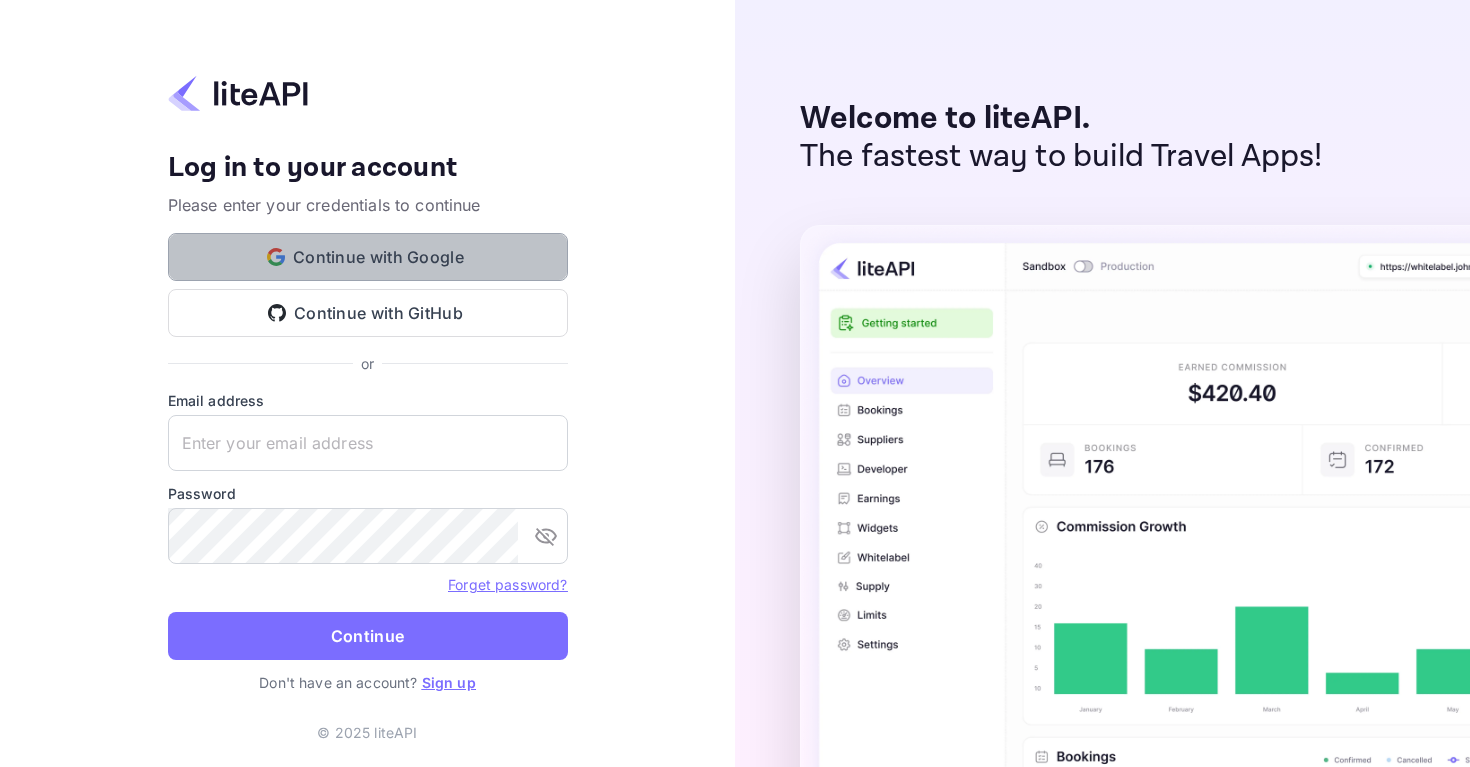 click on "Continue with Google" at bounding box center (368, 257) 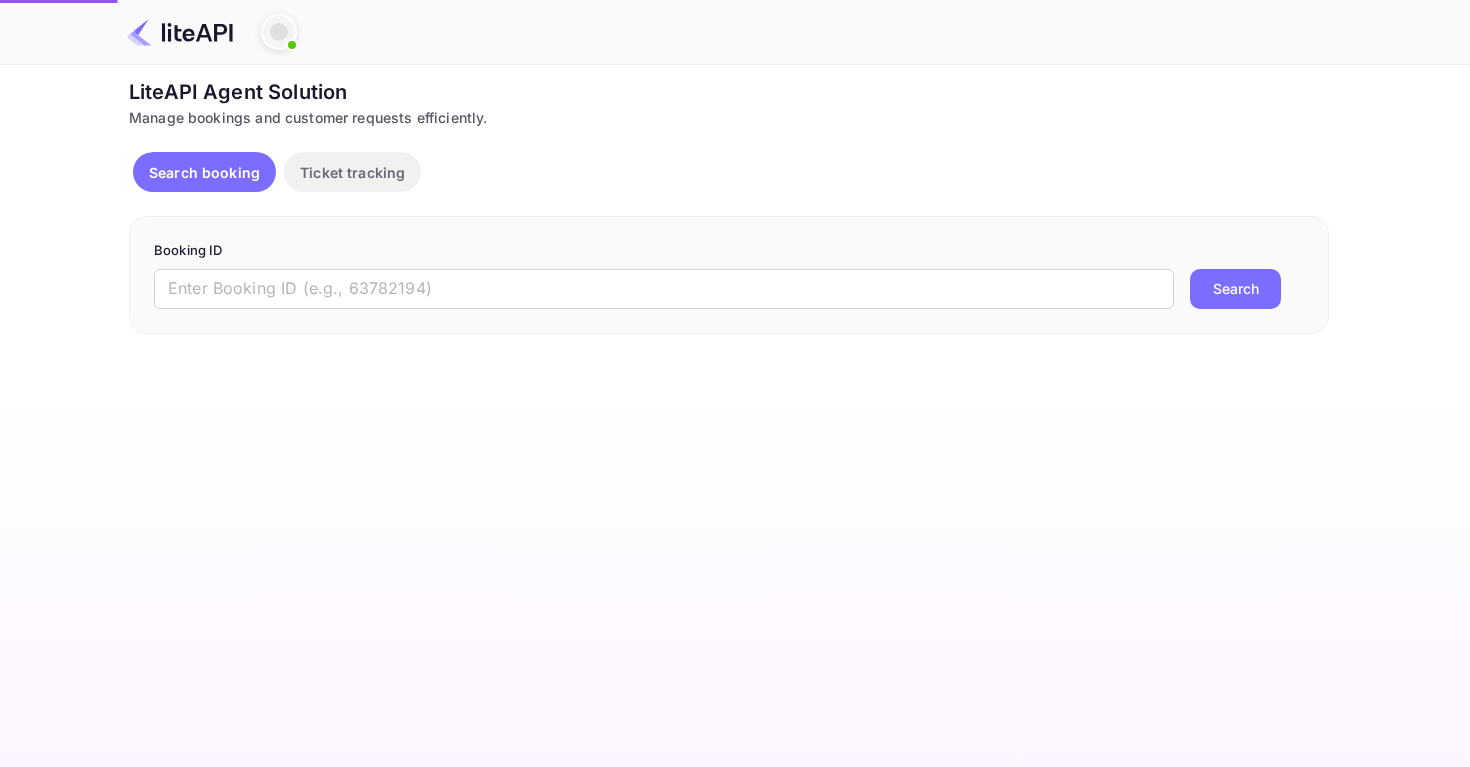 scroll, scrollTop: 0, scrollLeft: 0, axis: both 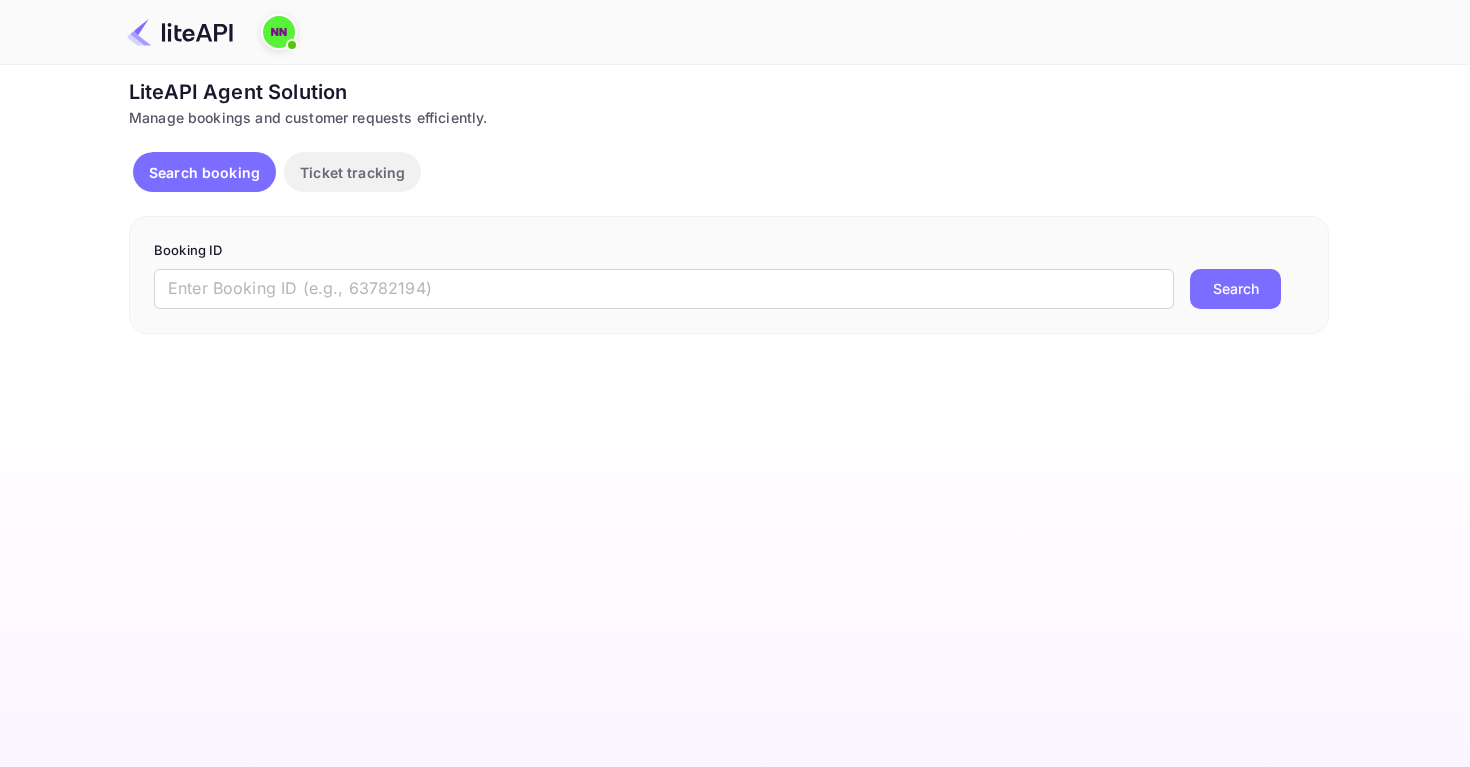 click at bounding box center [180, 32] 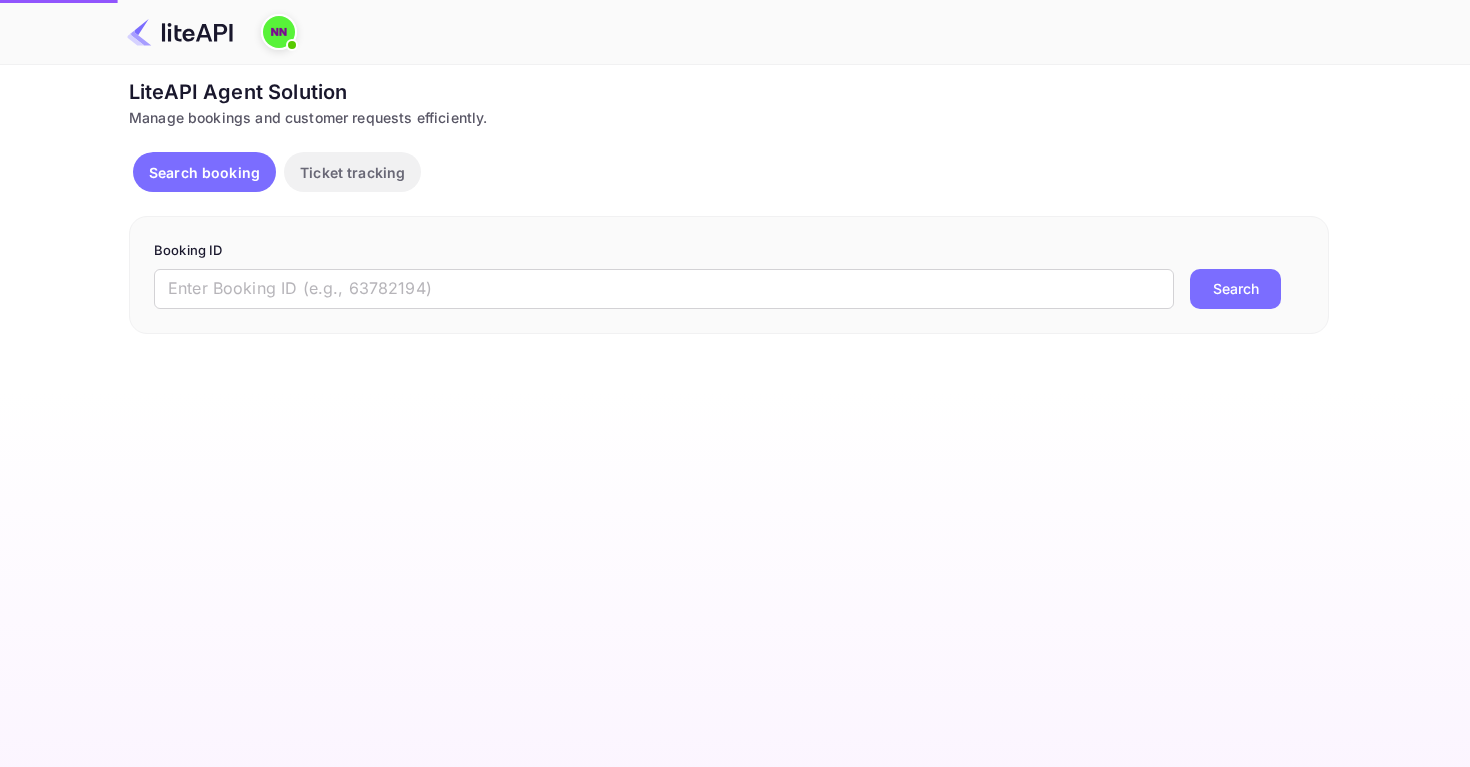 scroll, scrollTop: 0, scrollLeft: 0, axis: both 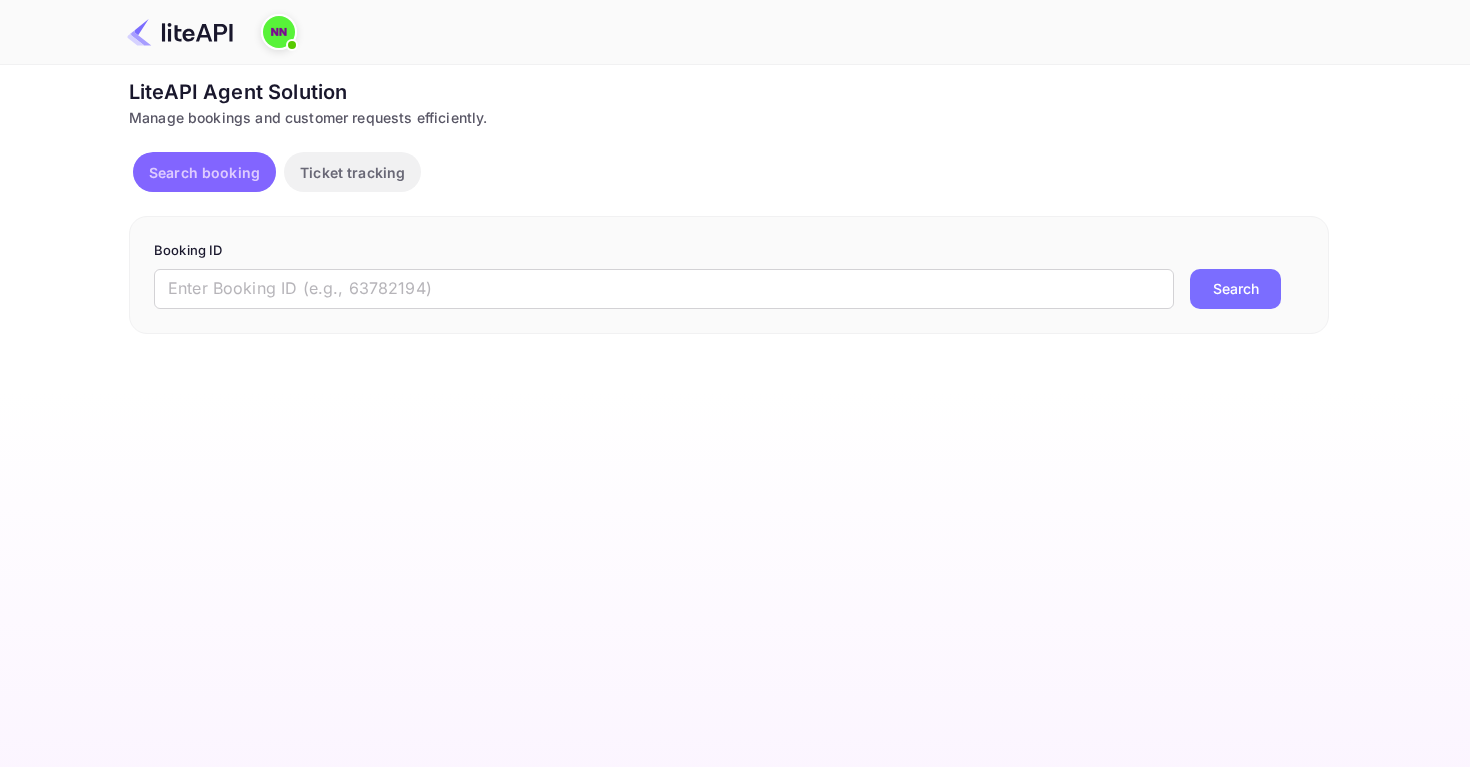 click on "Search booking" at bounding box center [204, 172] 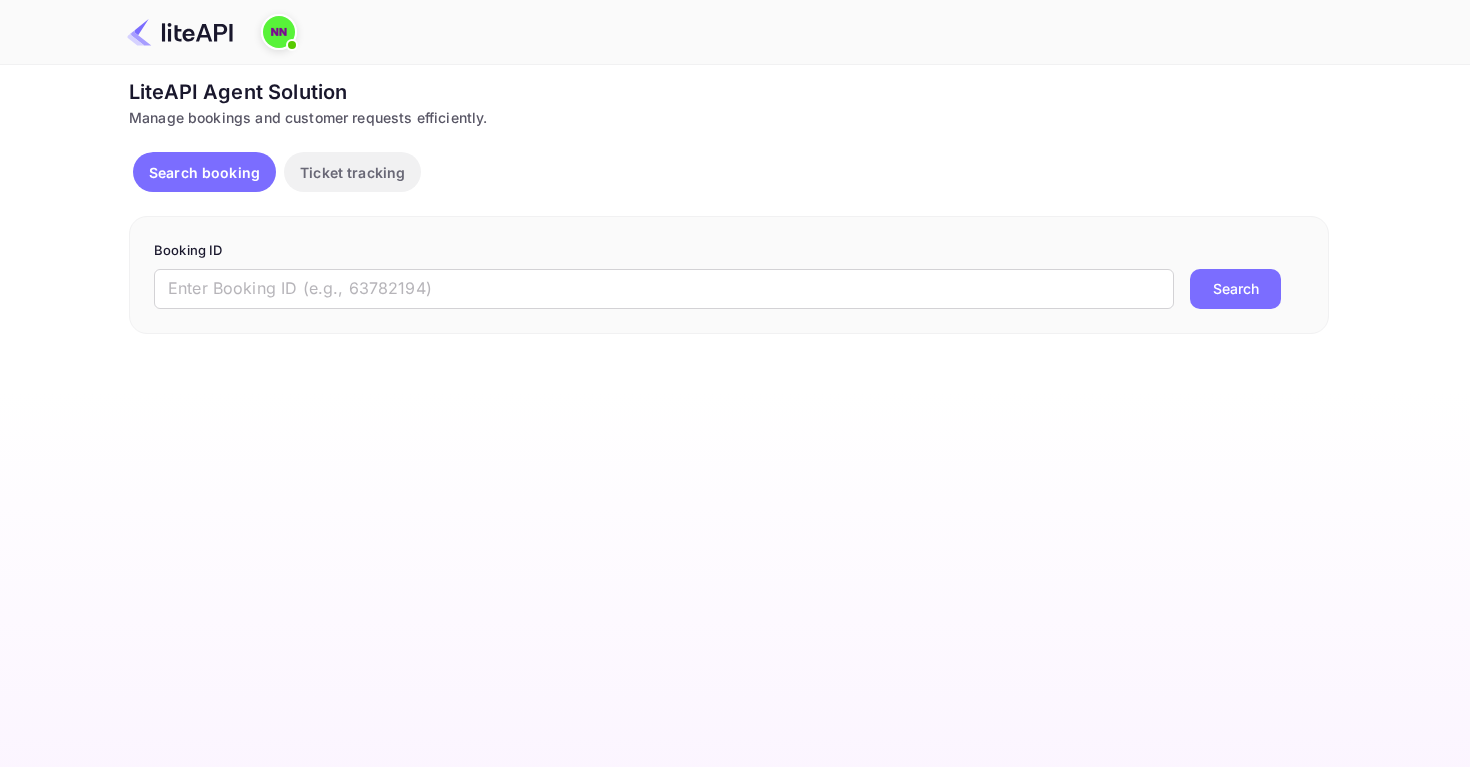 click on "Ticket tracking" at bounding box center [352, 172] 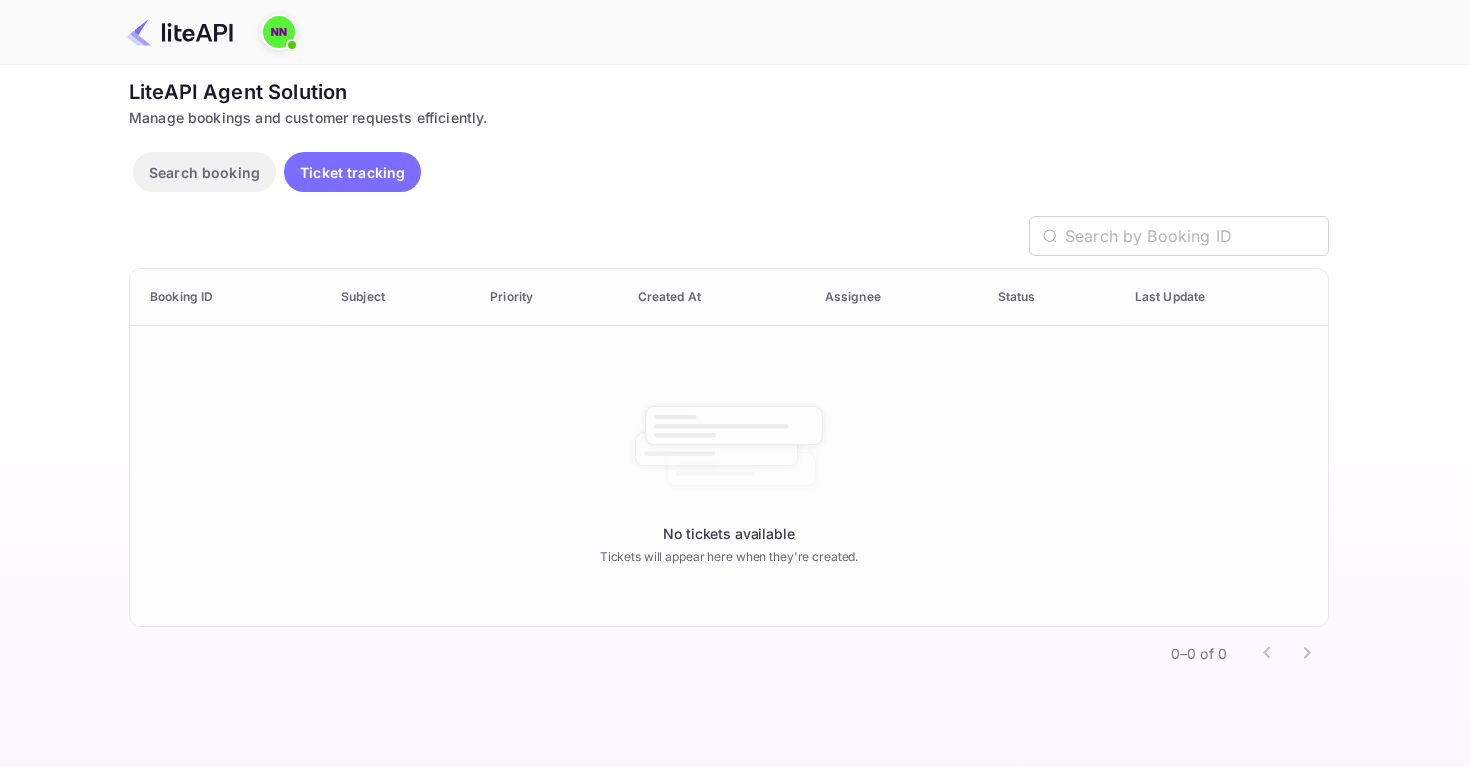 click at bounding box center [180, 32] 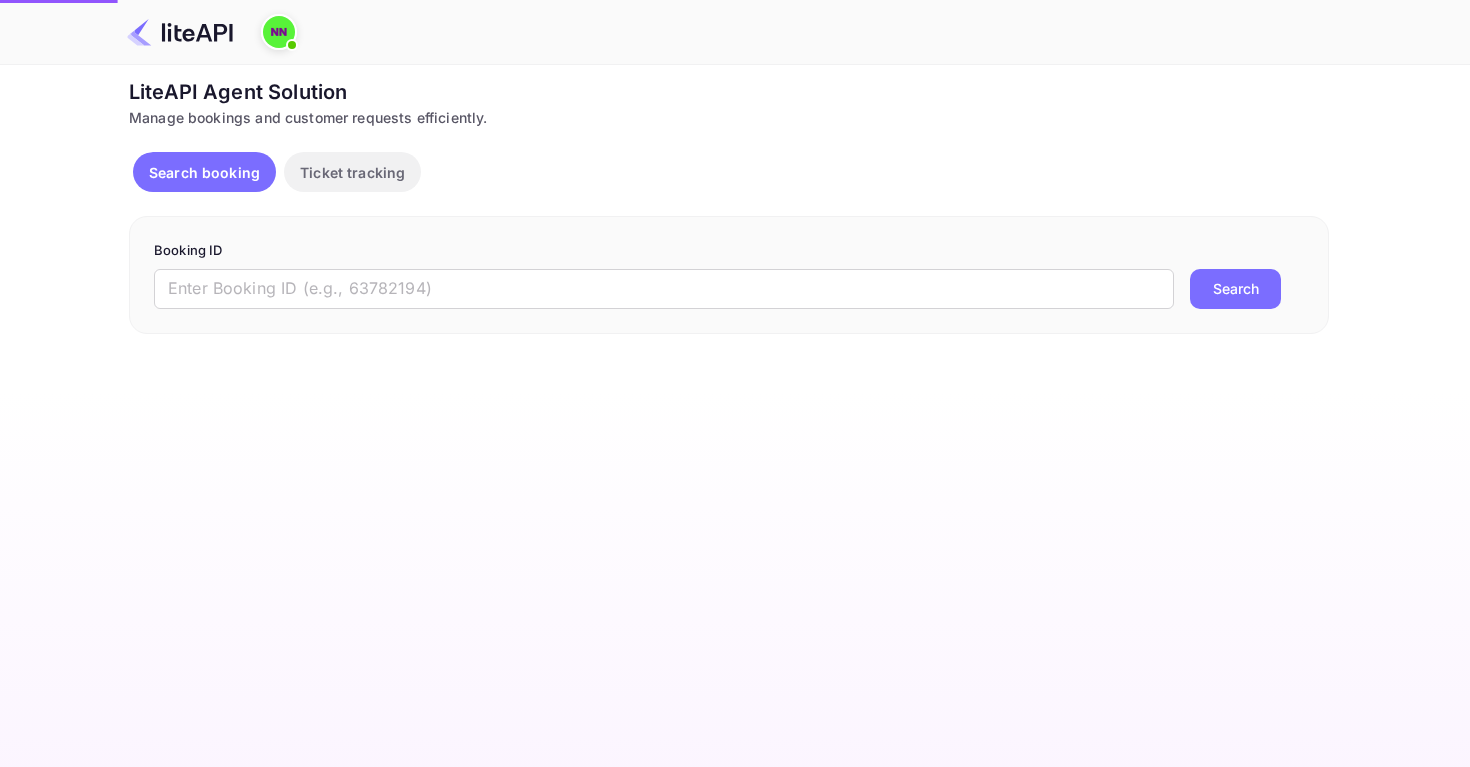 scroll, scrollTop: 0, scrollLeft: 0, axis: both 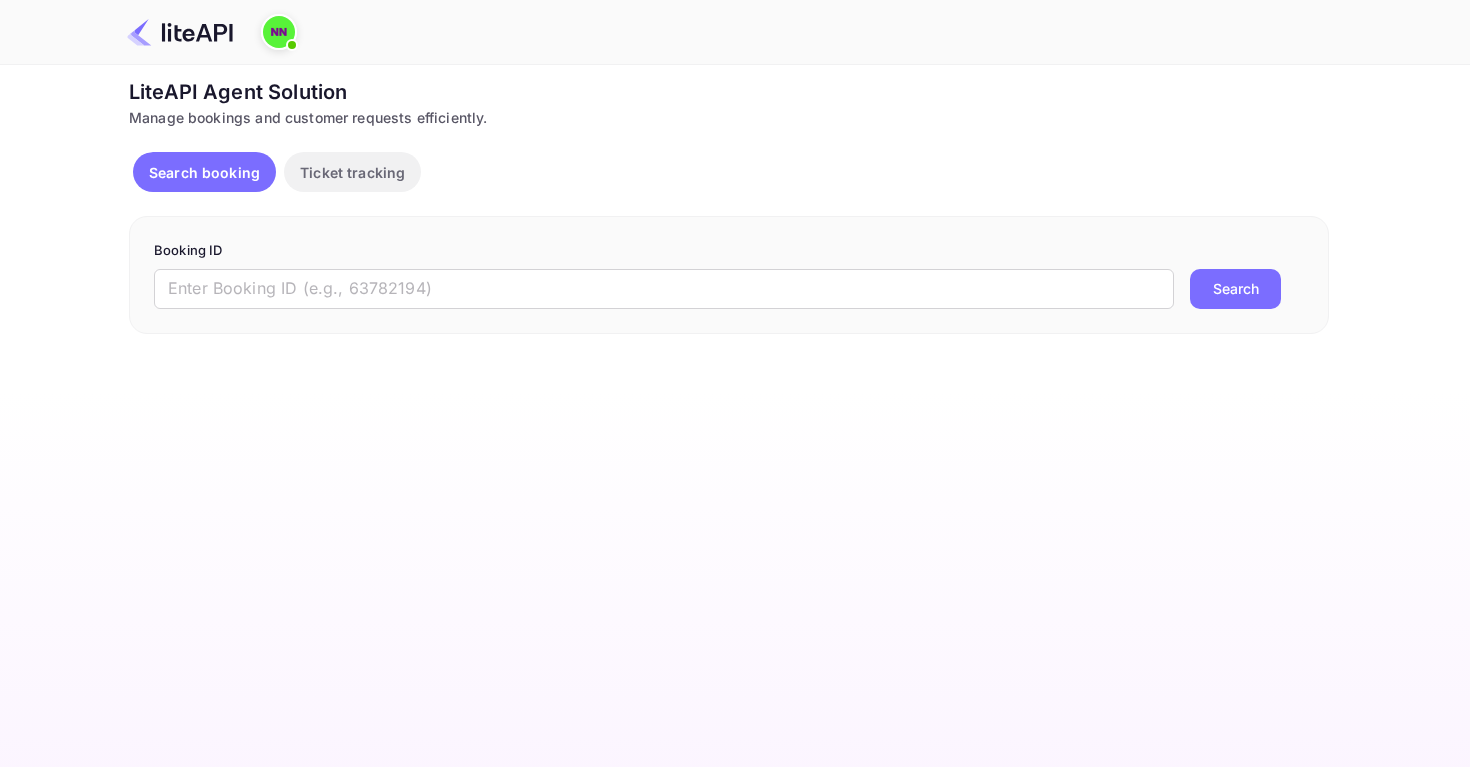 click at bounding box center (180, 32) 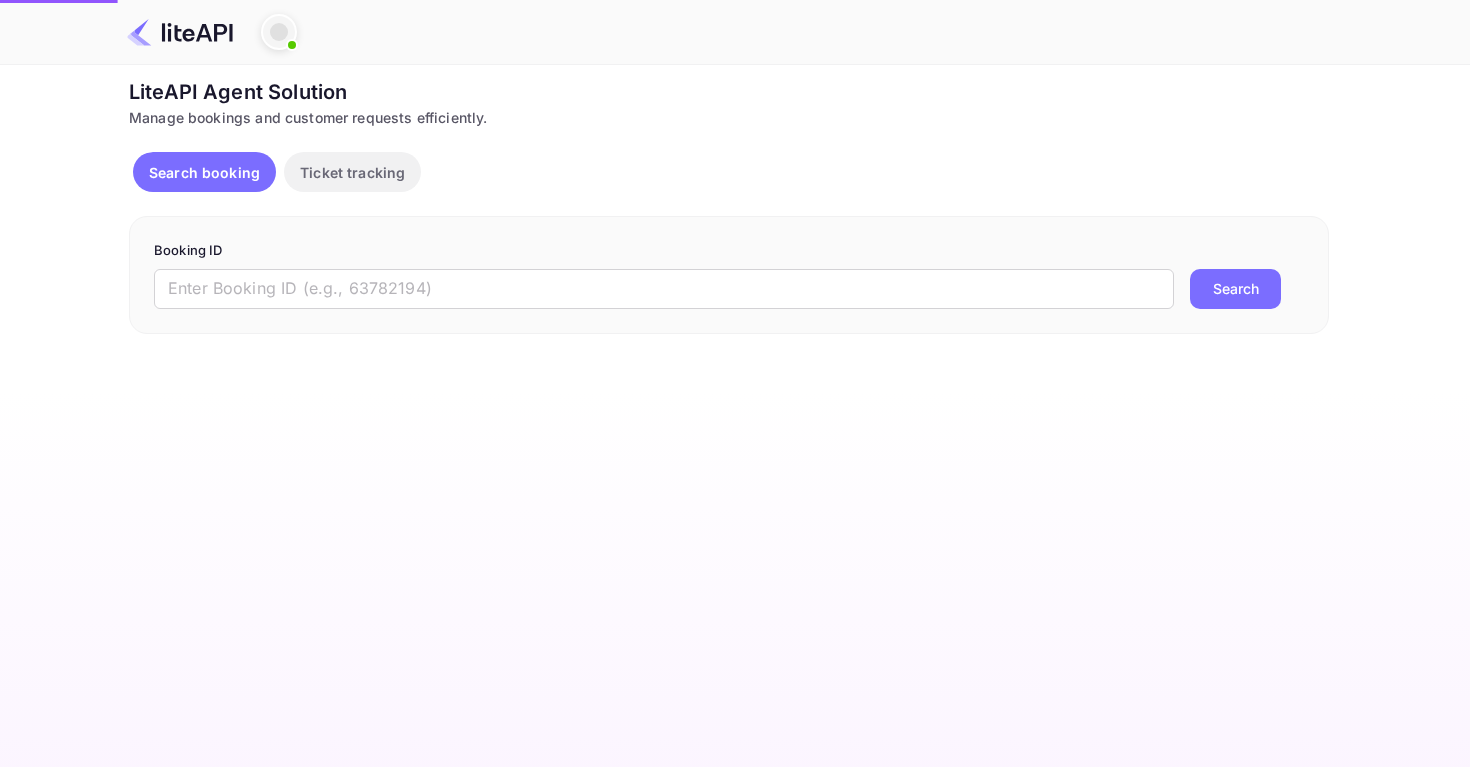 scroll, scrollTop: 0, scrollLeft: 0, axis: both 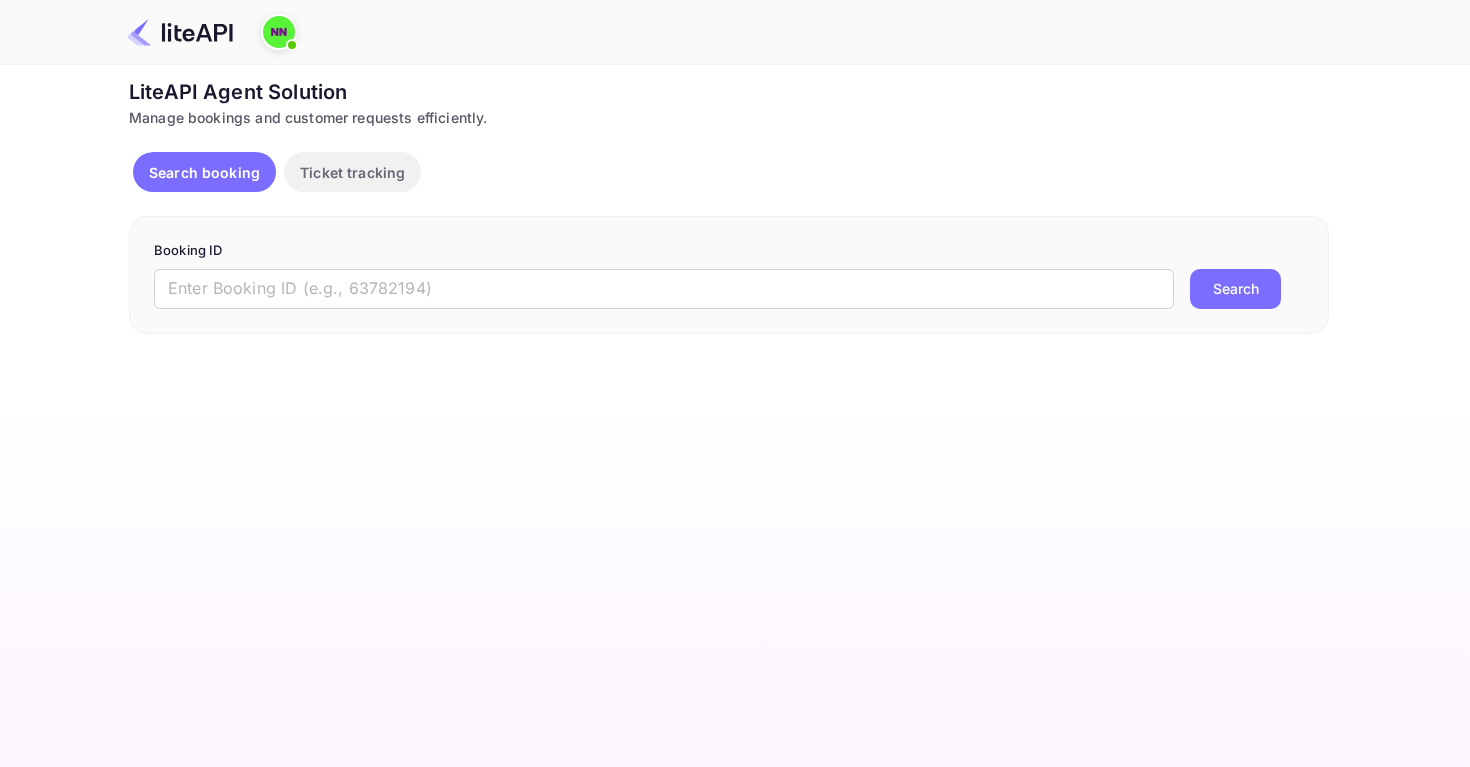 click at bounding box center (180, 32) 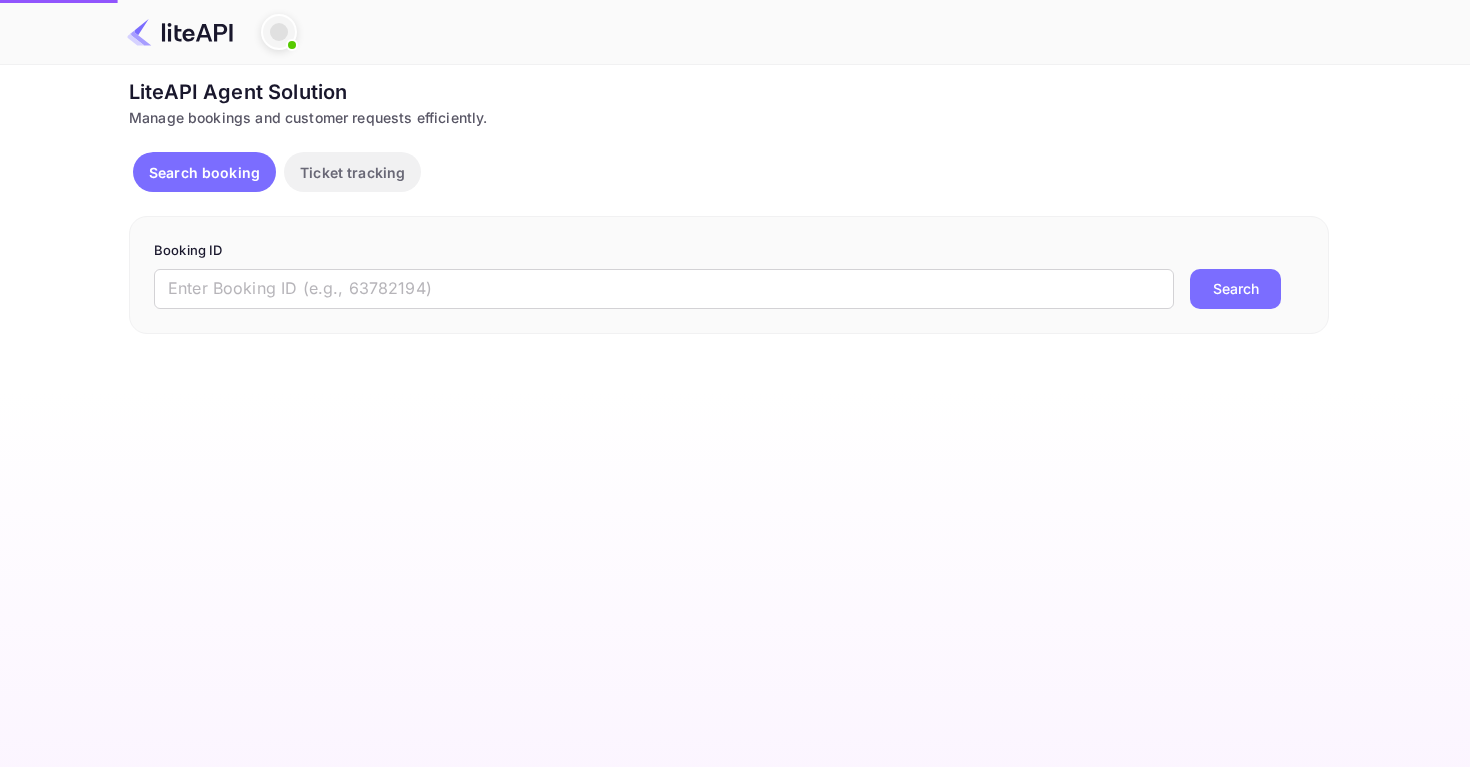 scroll, scrollTop: 0, scrollLeft: 0, axis: both 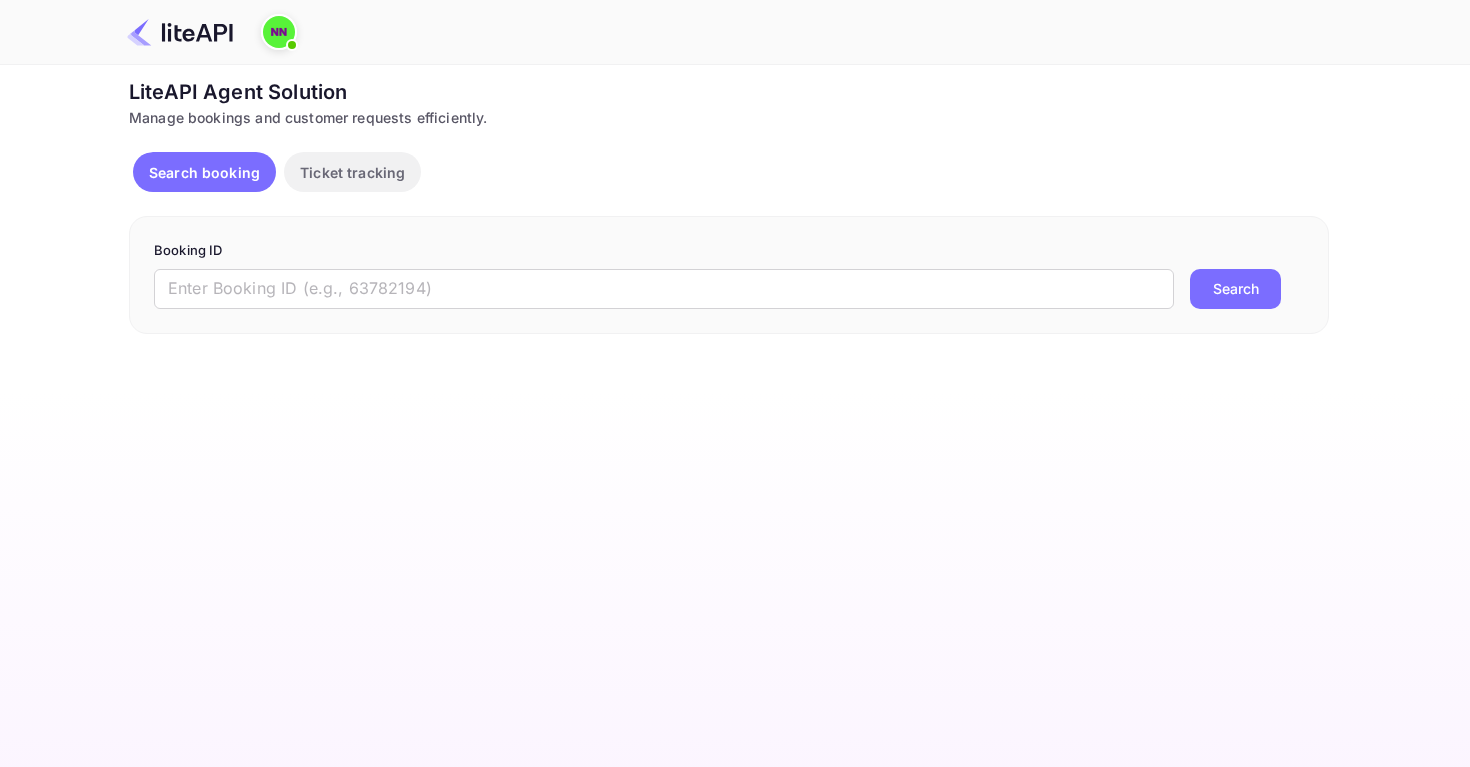 click at bounding box center (279, 32) 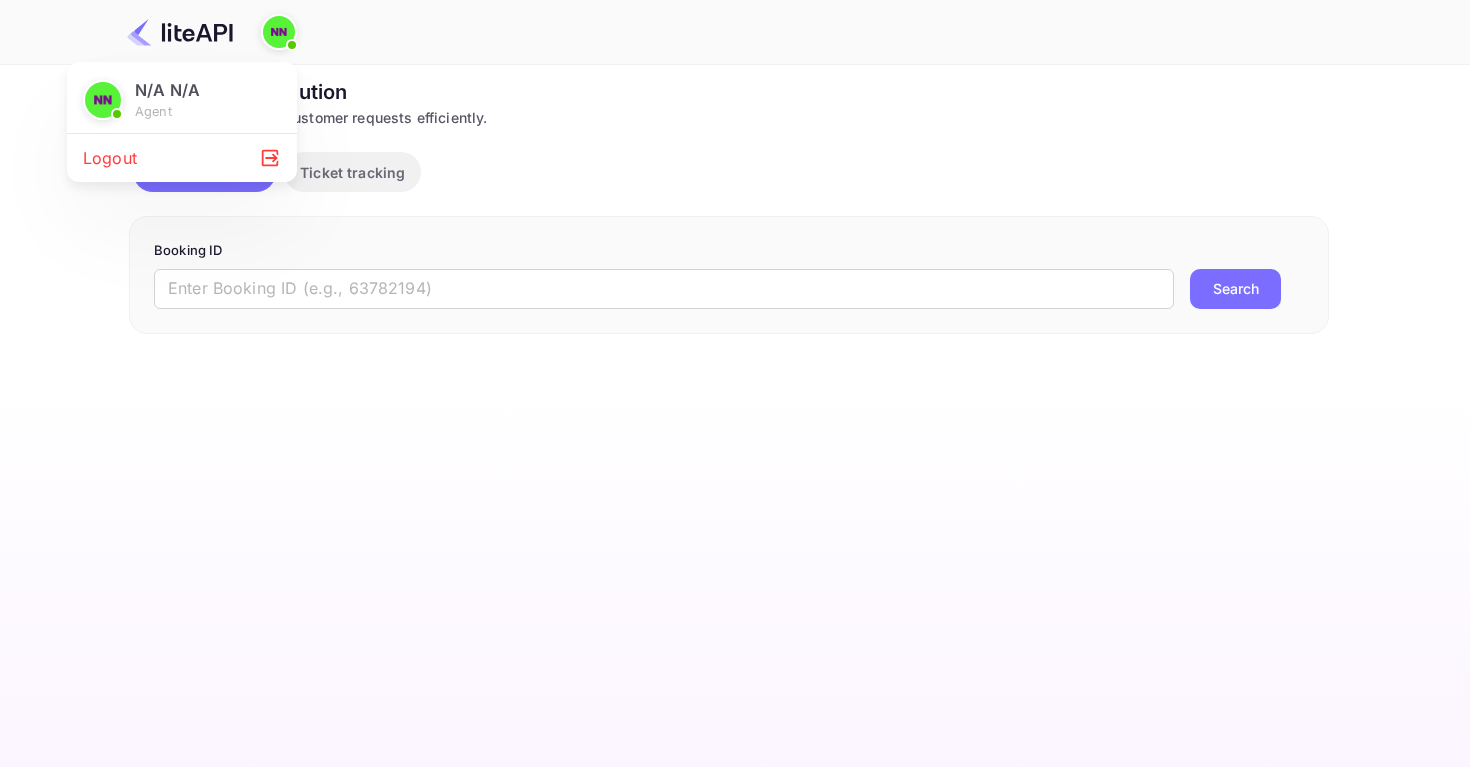 click at bounding box center (103, 100) 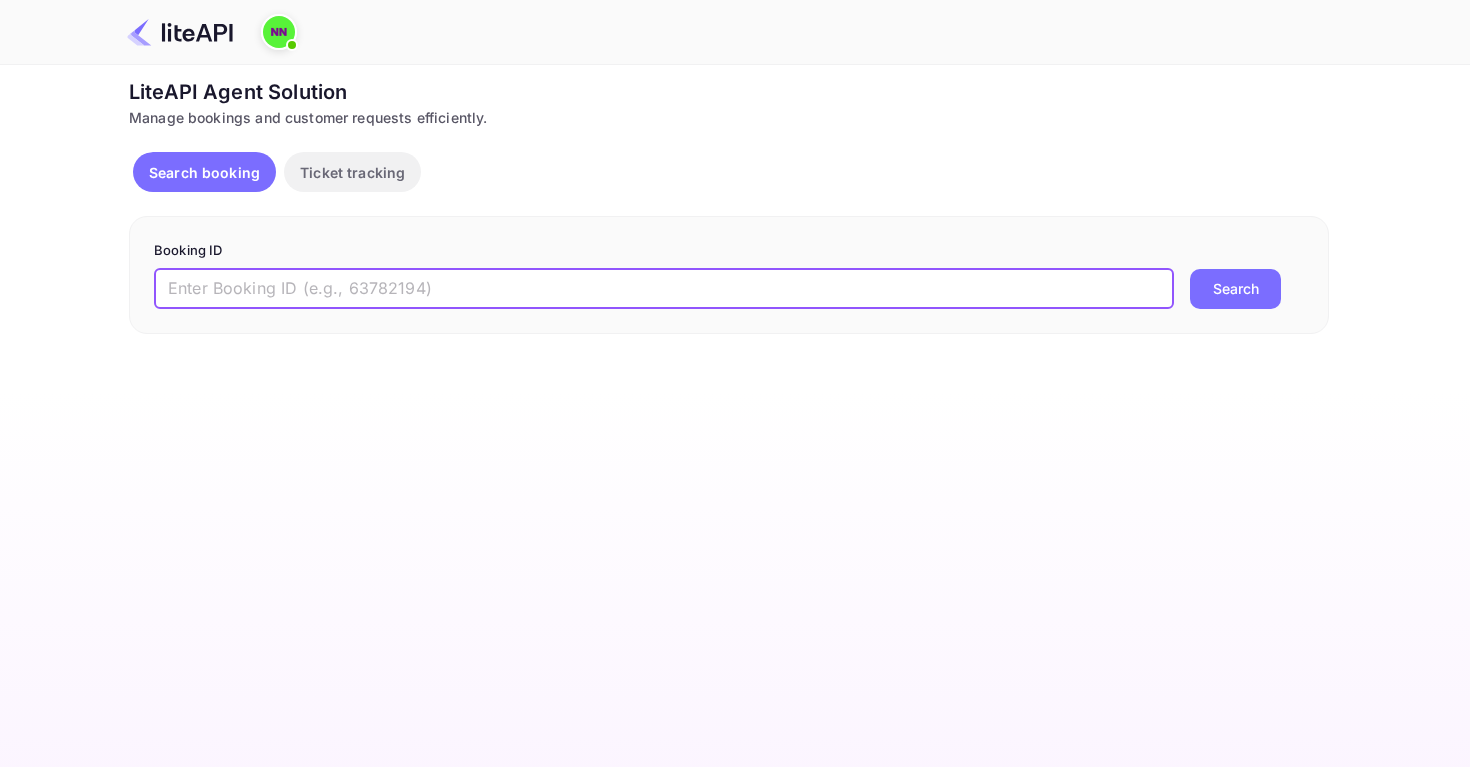 click at bounding box center [664, 289] 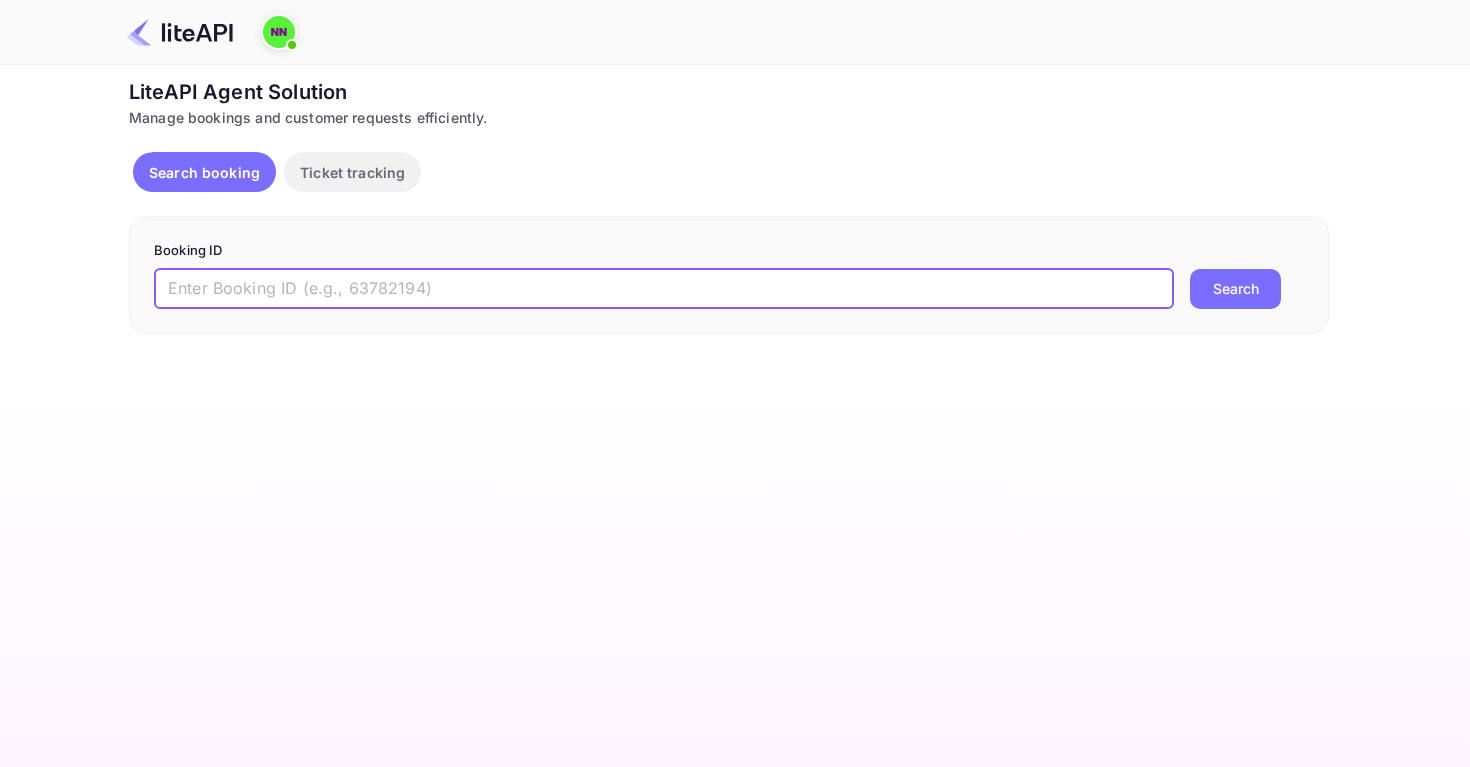 click on "Ticket tracking" at bounding box center (352, 172) 